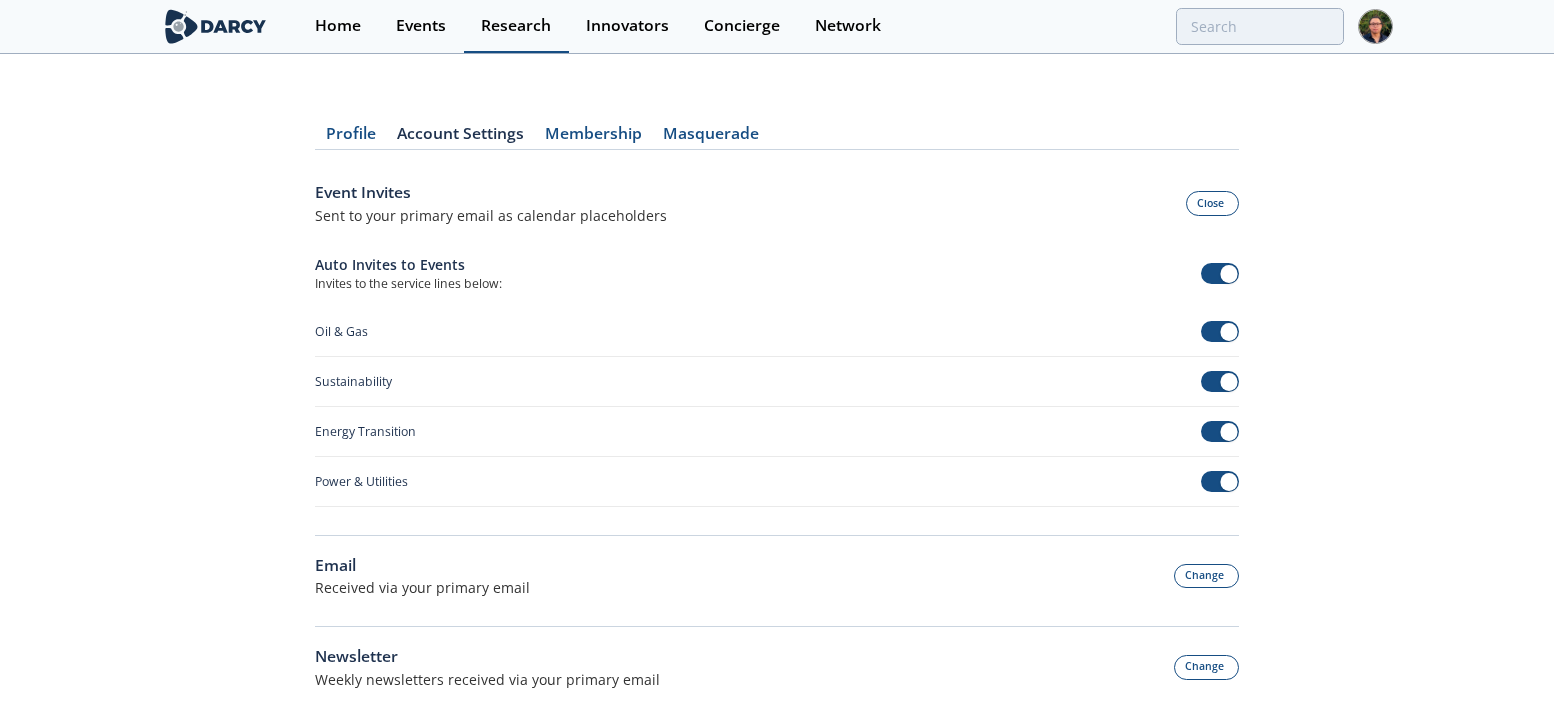 scroll, scrollTop: 0, scrollLeft: 0, axis: both 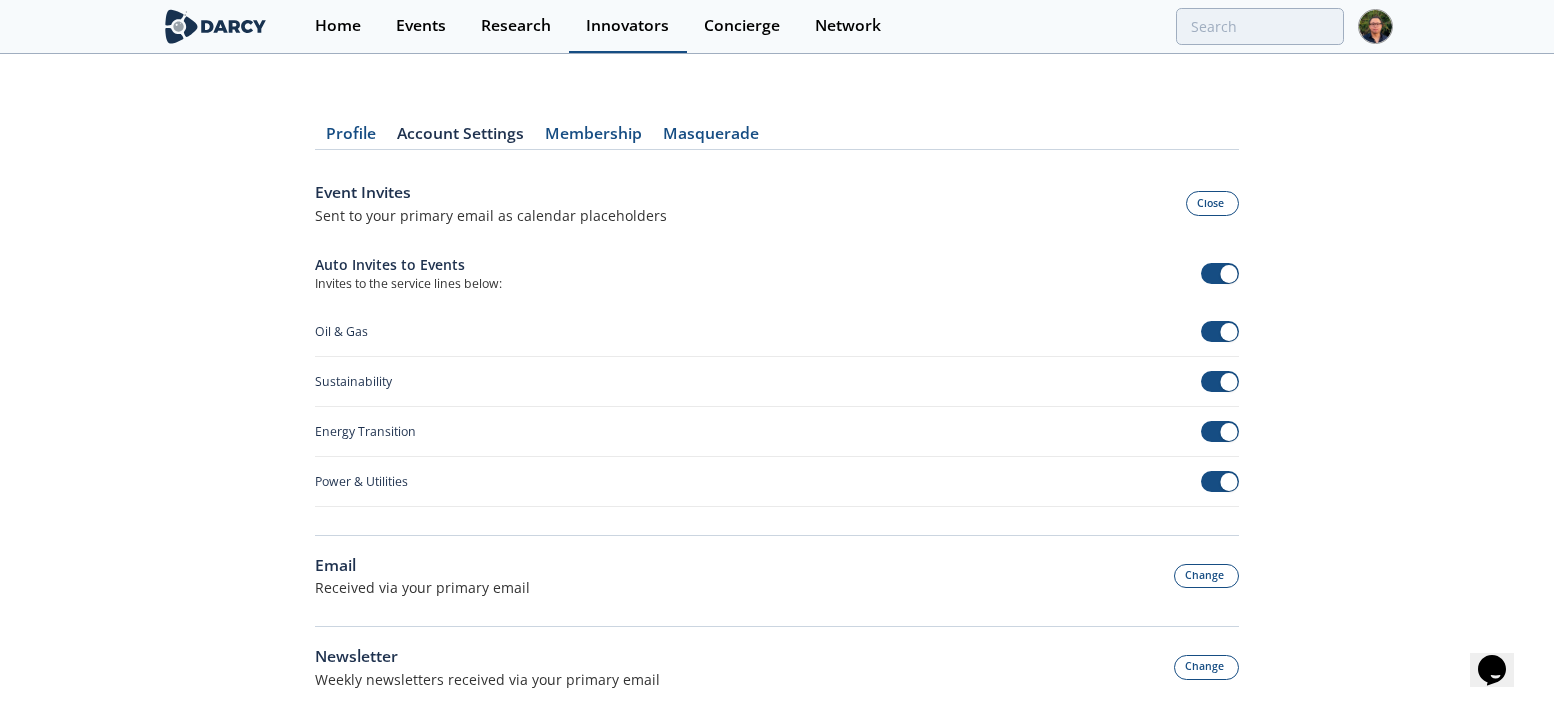 click on "Innovators" at bounding box center (628, 26) 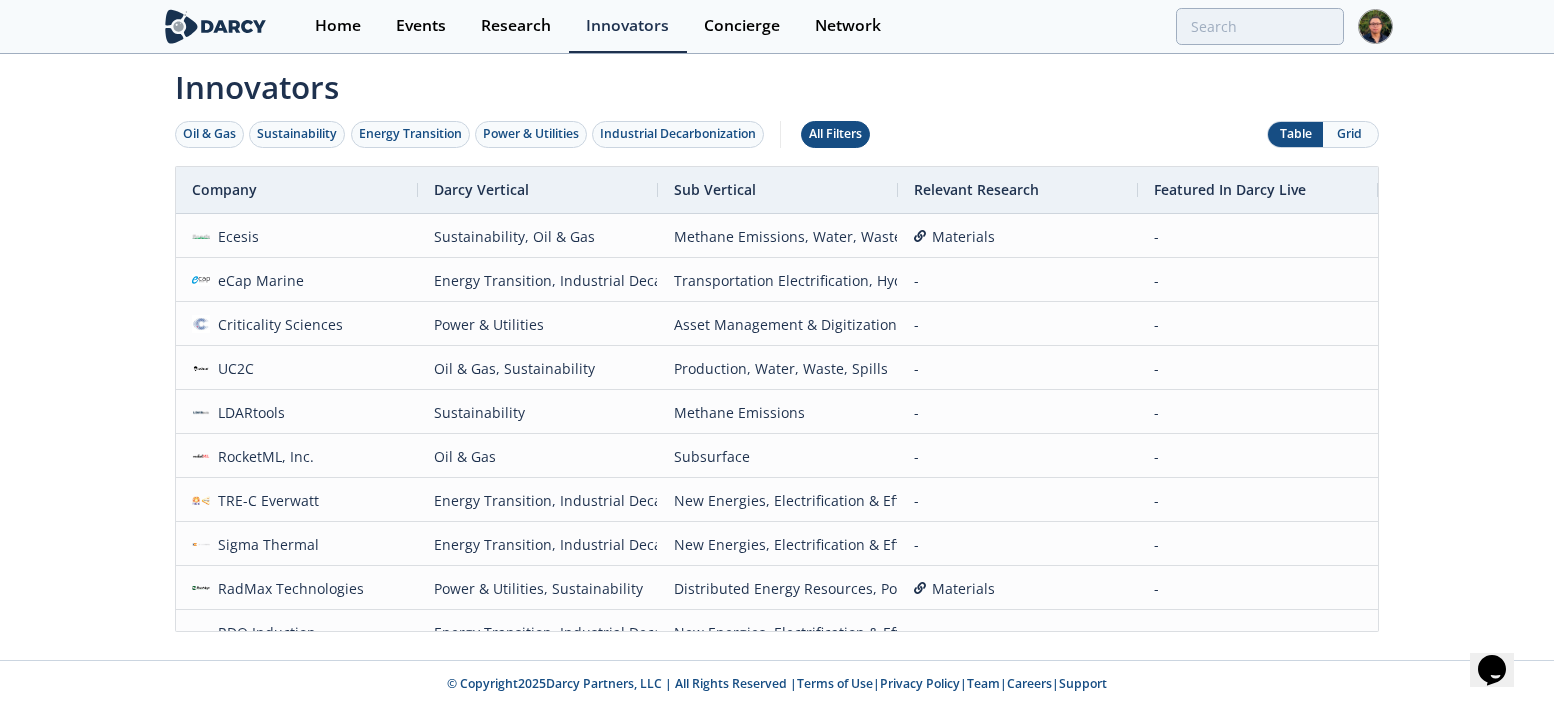 click on "All Filters" at bounding box center [835, 134] 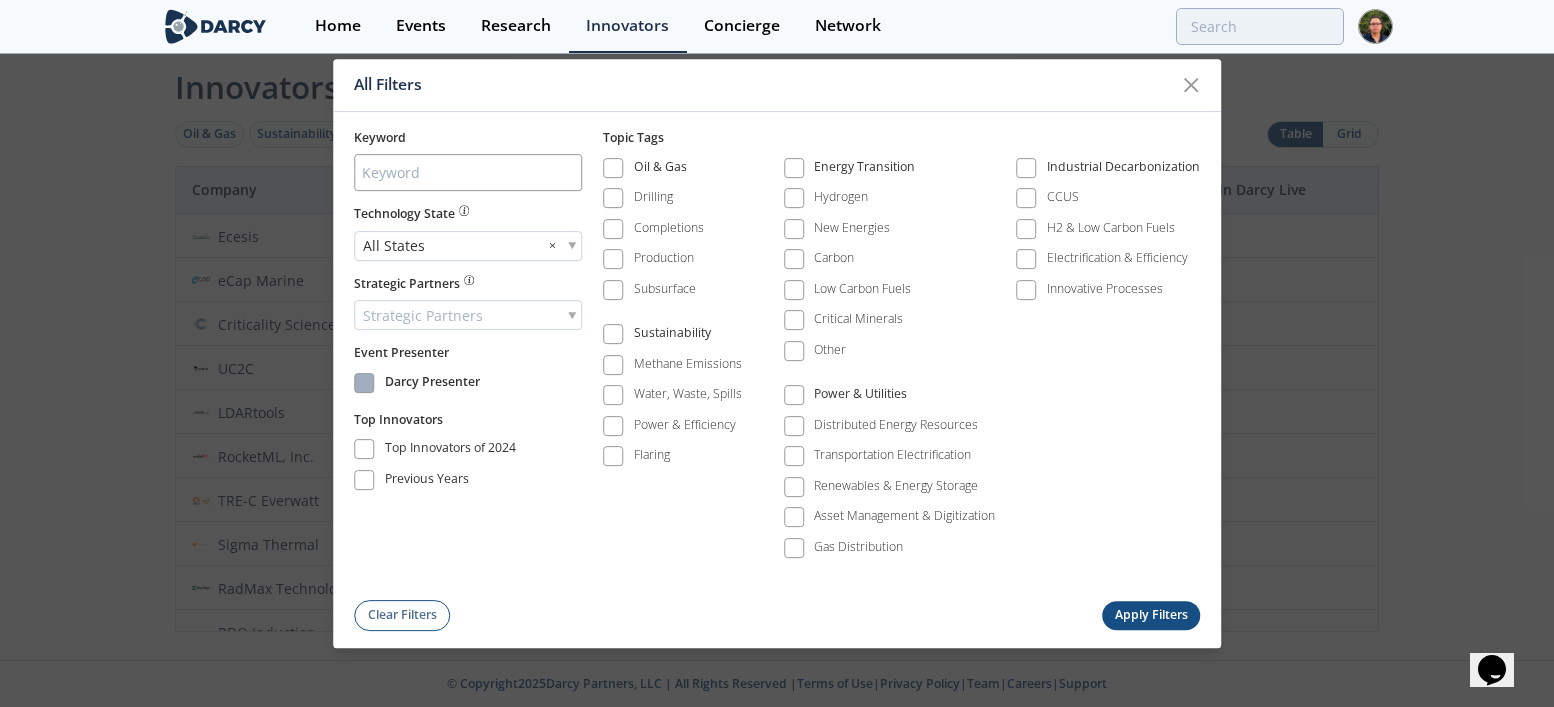 click on "Darcy Presenter" at bounding box center [432, 385] 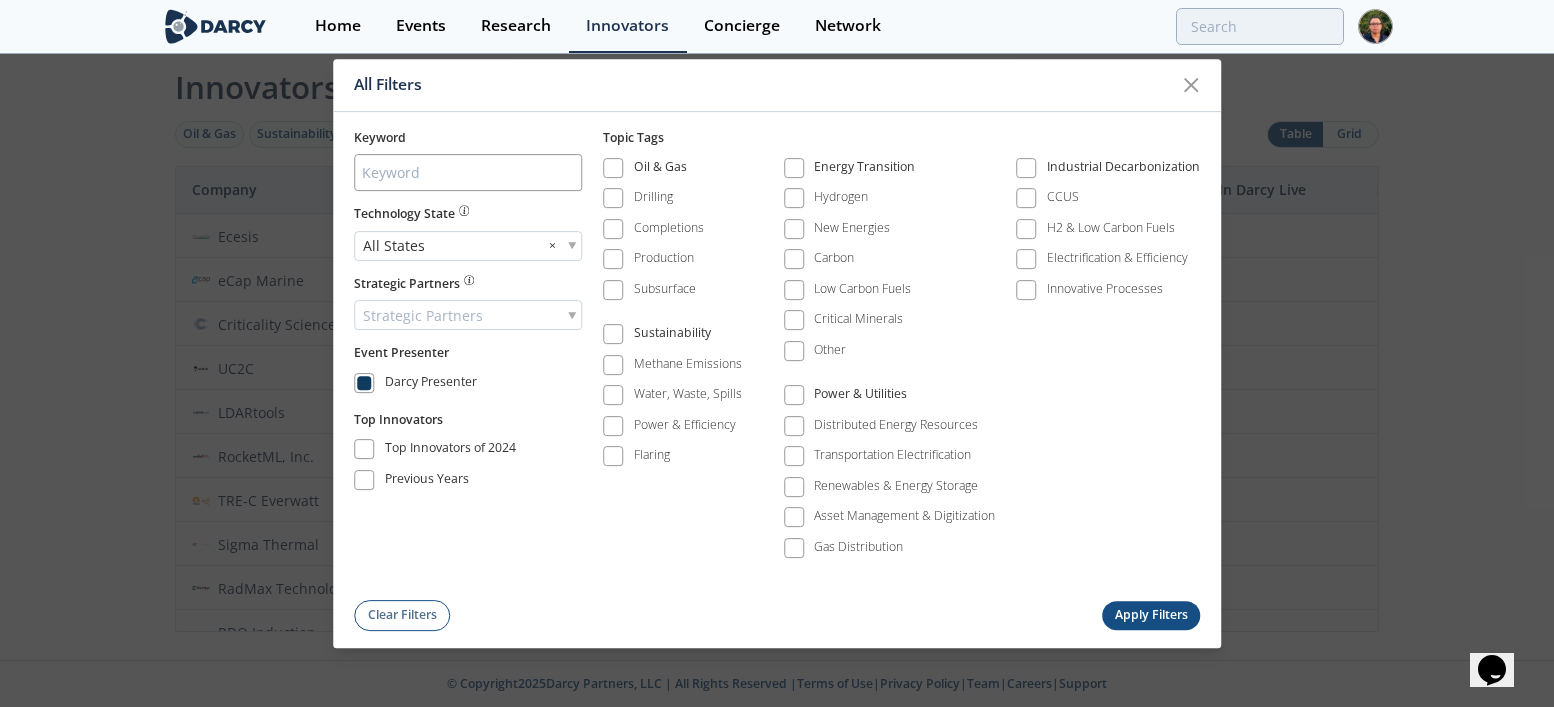 click on "Apply Filters" at bounding box center [1151, 615] 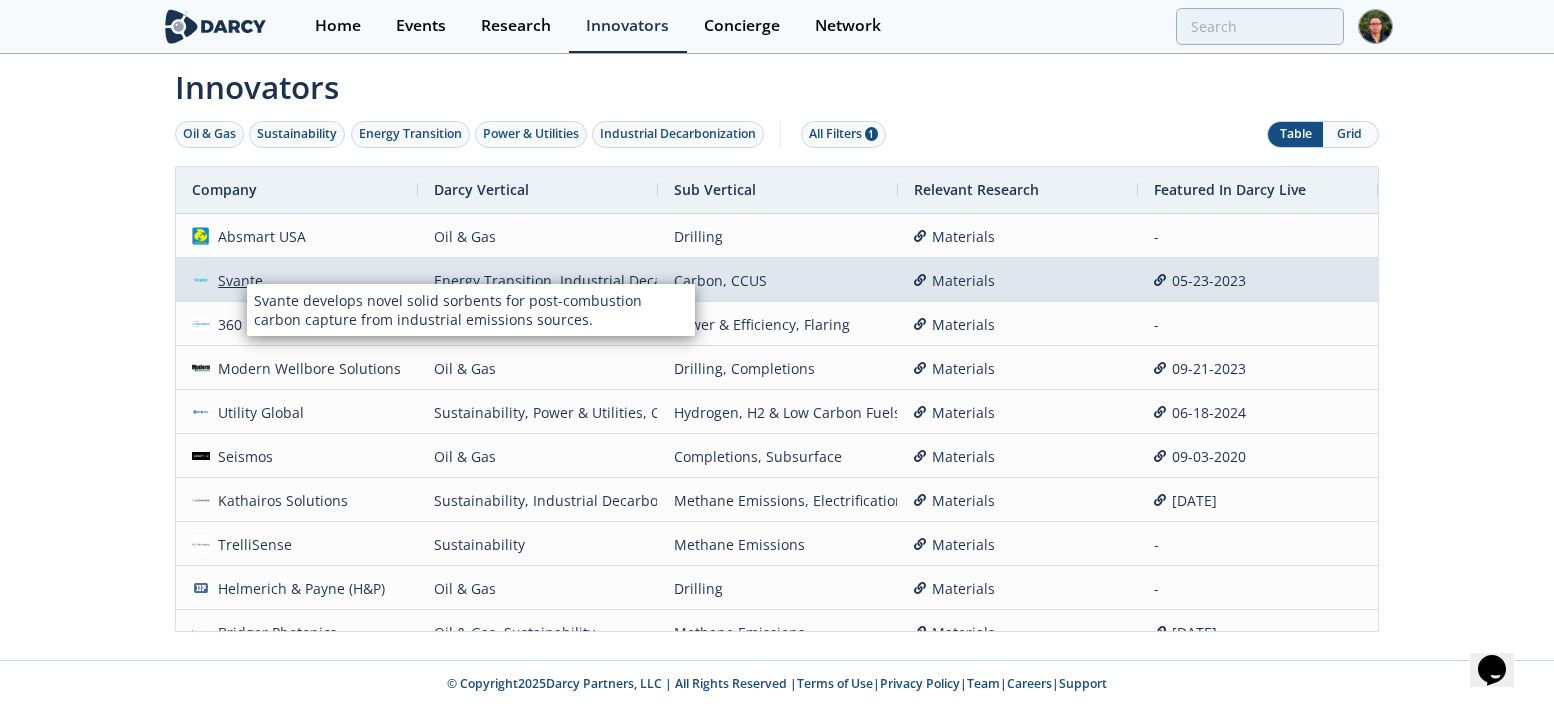 click on "Svante" at bounding box center (237, 280) 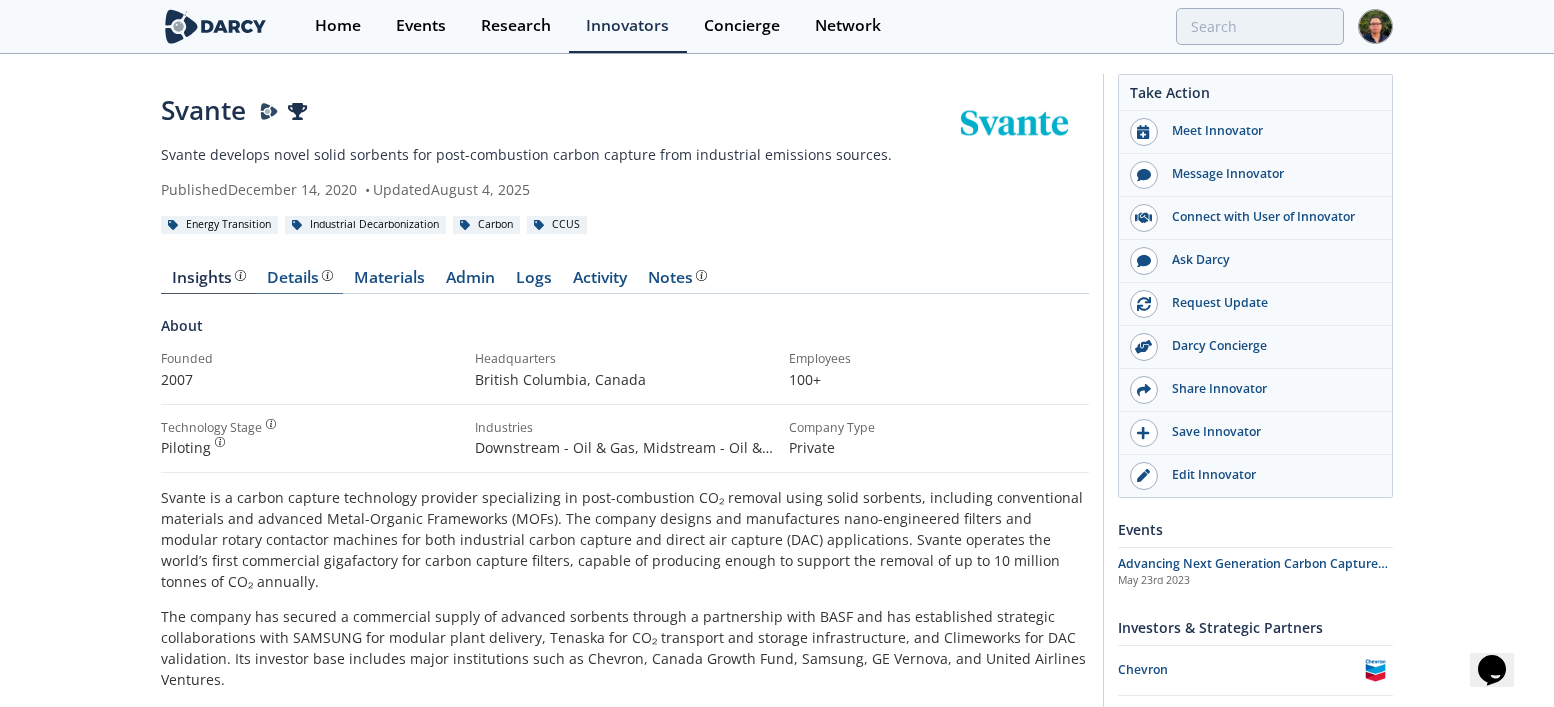 click on "Details" at bounding box center [300, 278] 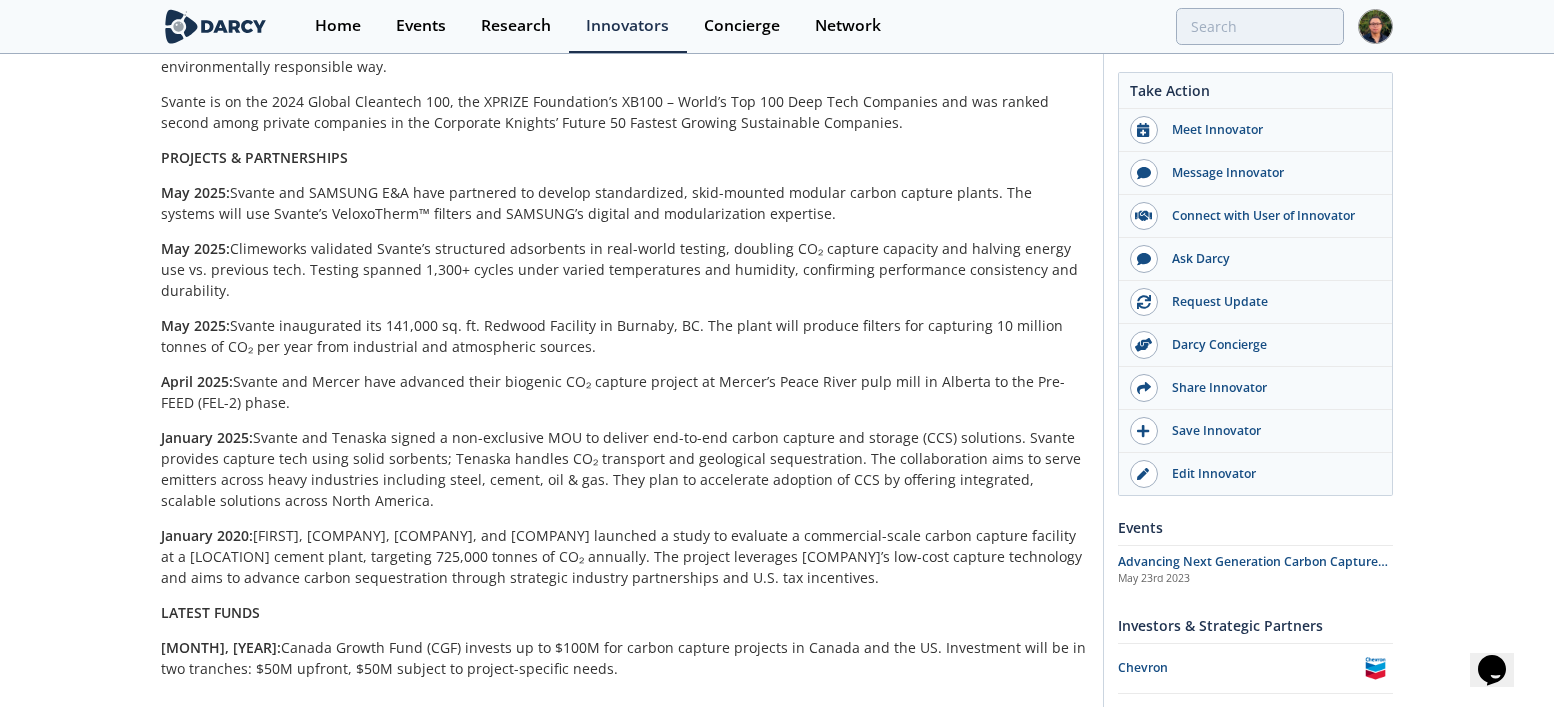 scroll, scrollTop: 0, scrollLeft: 0, axis: both 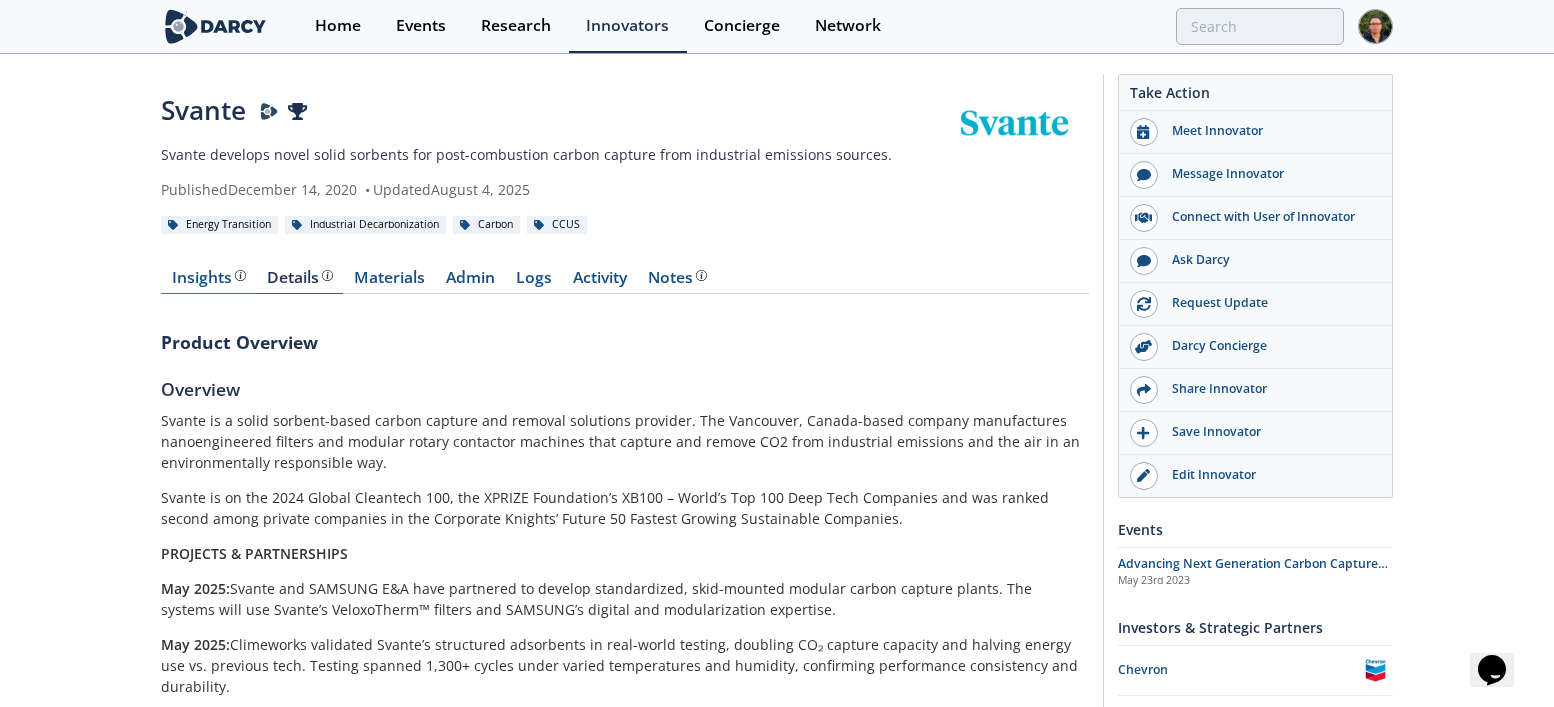 click on "Insights" at bounding box center [209, 278] 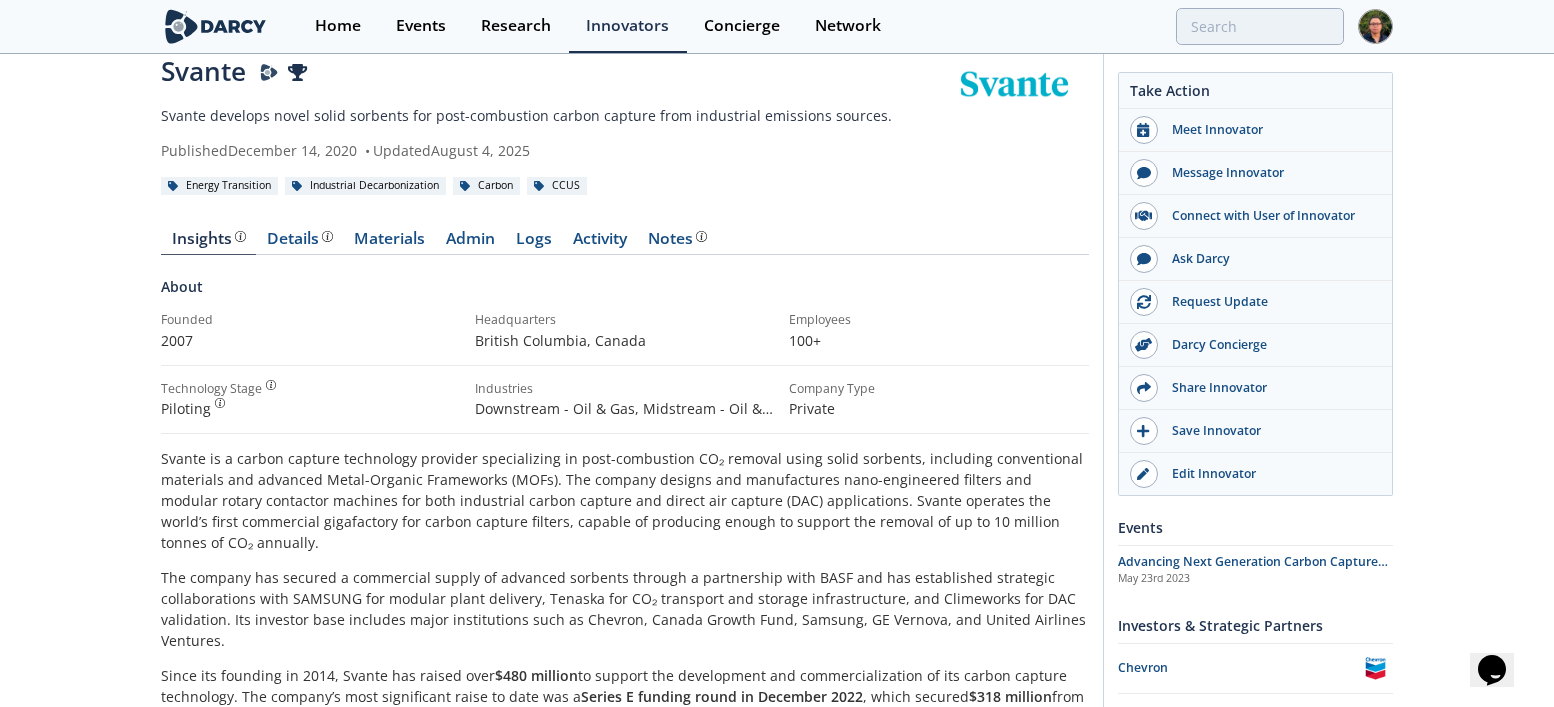 scroll, scrollTop: 38, scrollLeft: 0, axis: vertical 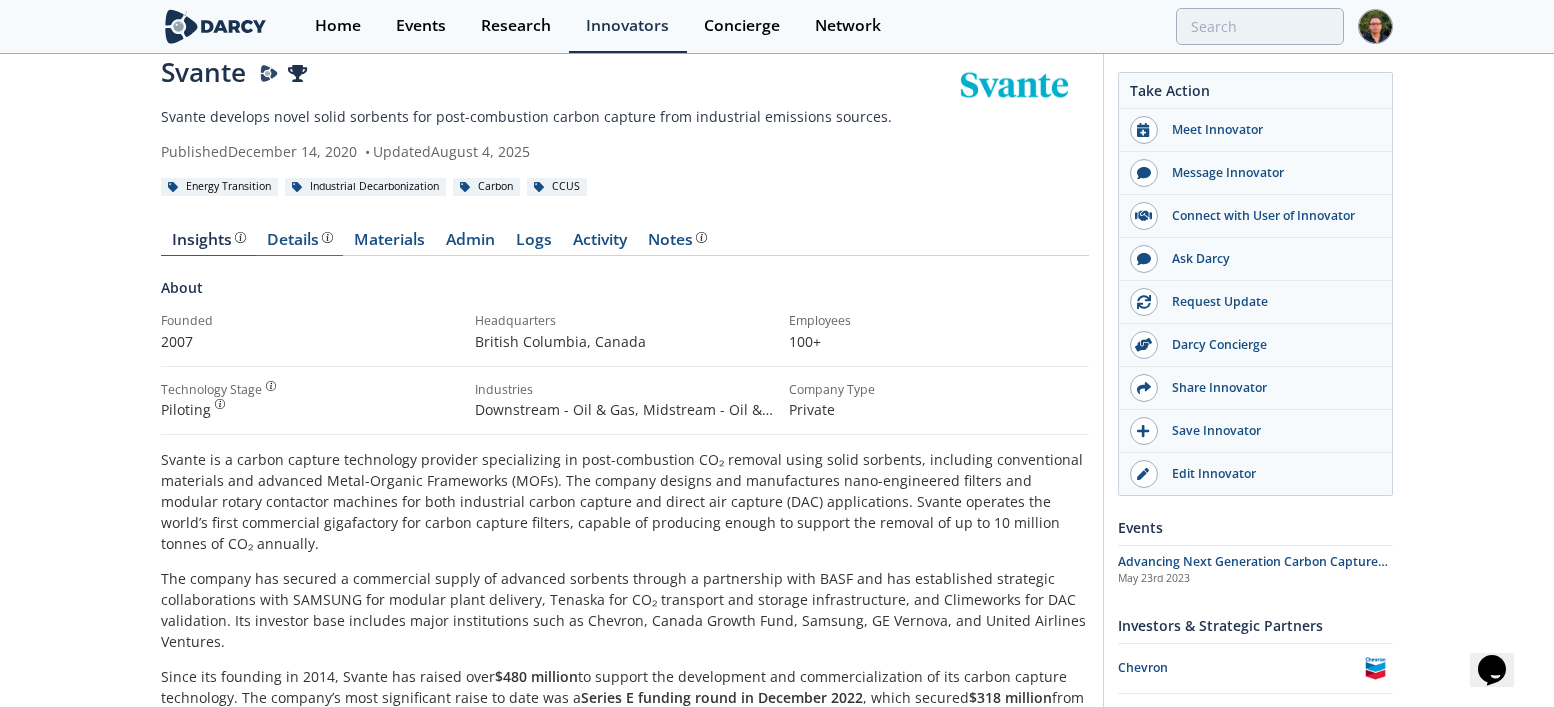 click on "Details" at bounding box center (300, 240) 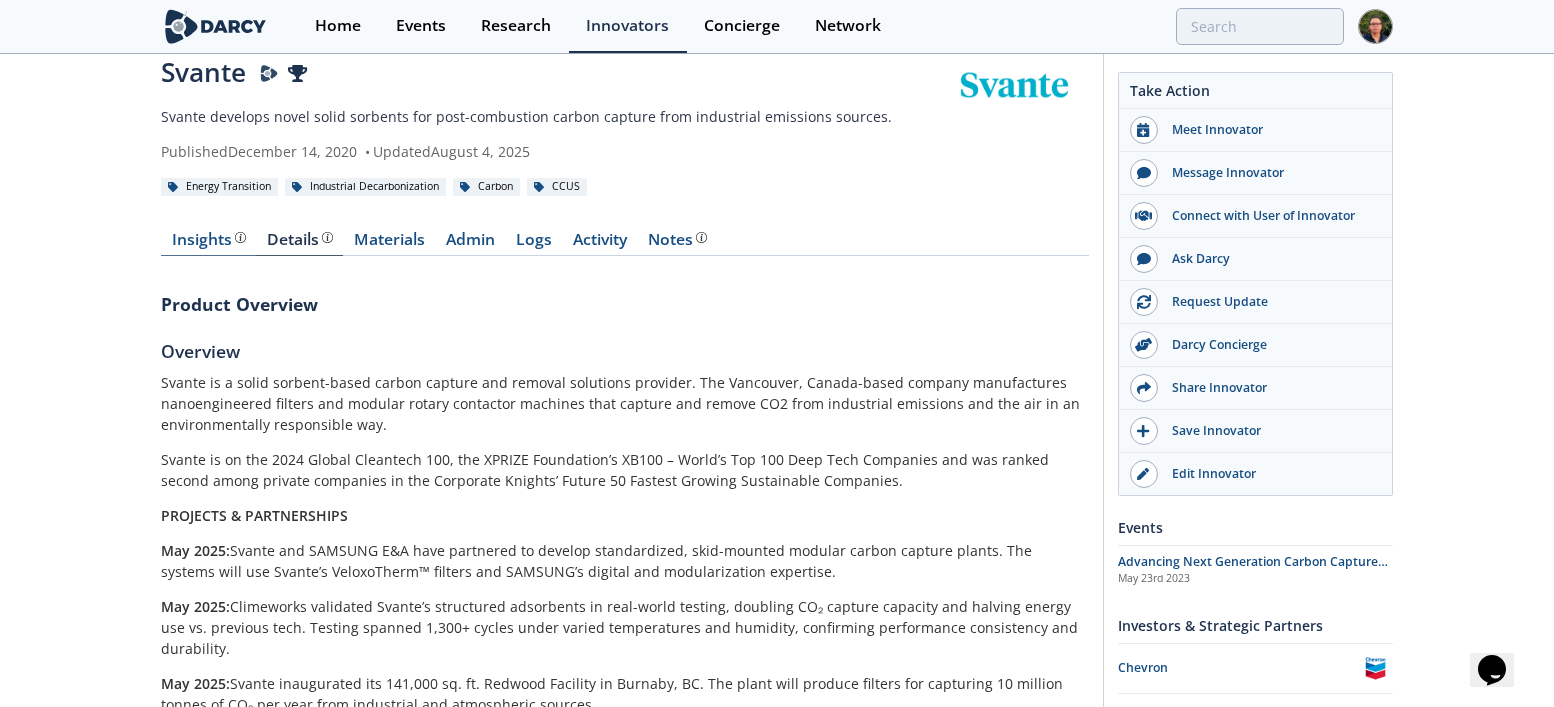 click on "Insights" at bounding box center (209, 240) 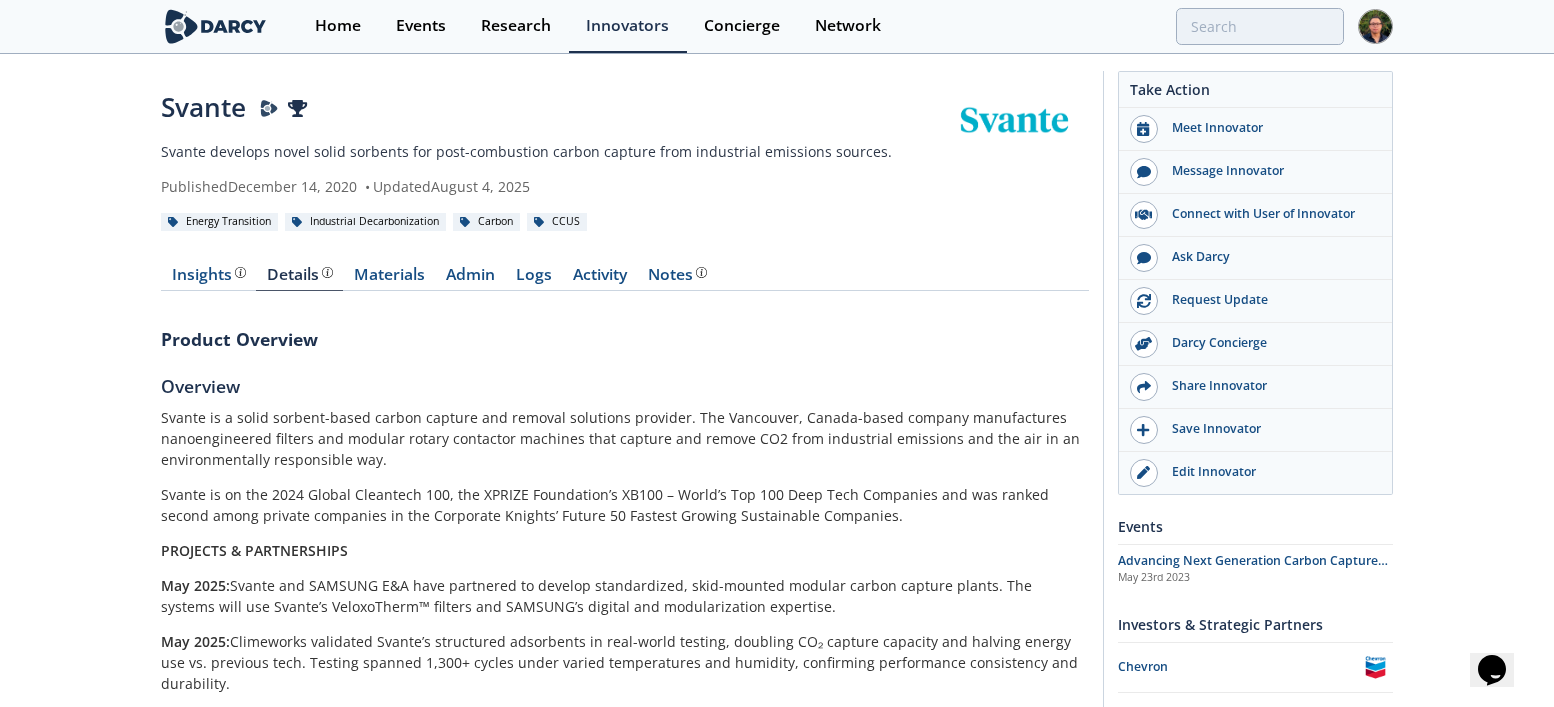 scroll, scrollTop: 0, scrollLeft: 0, axis: both 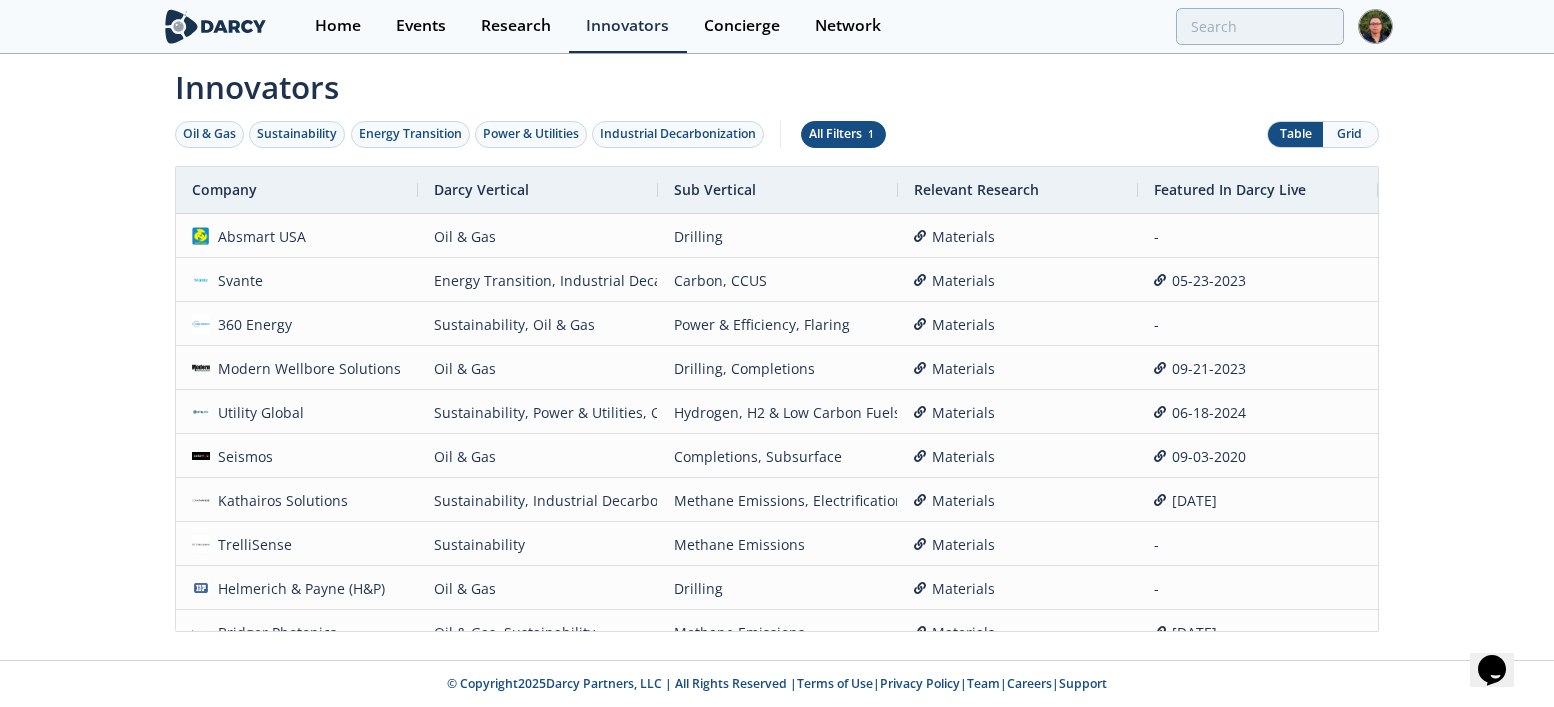 click on "All Filters
1" at bounding box center [843, 134] 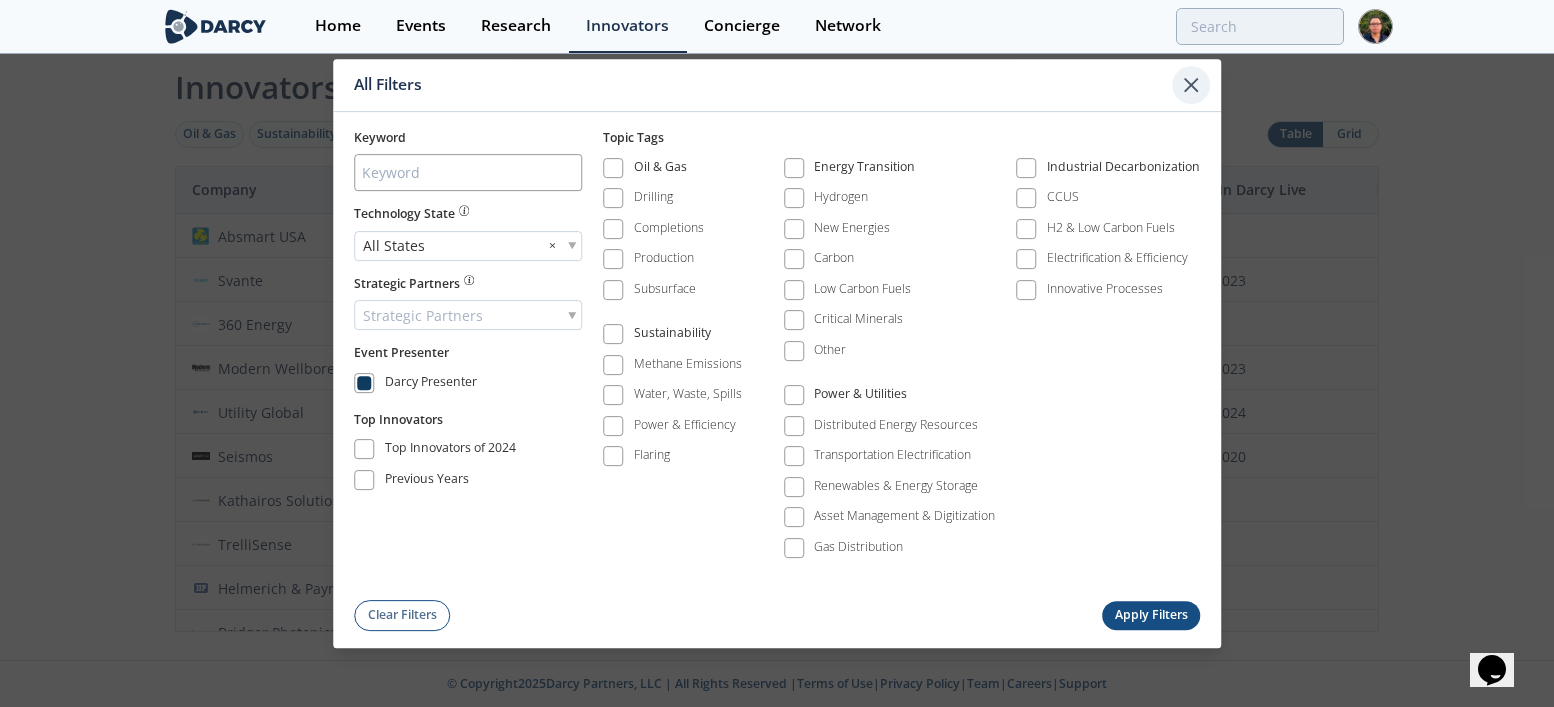 click 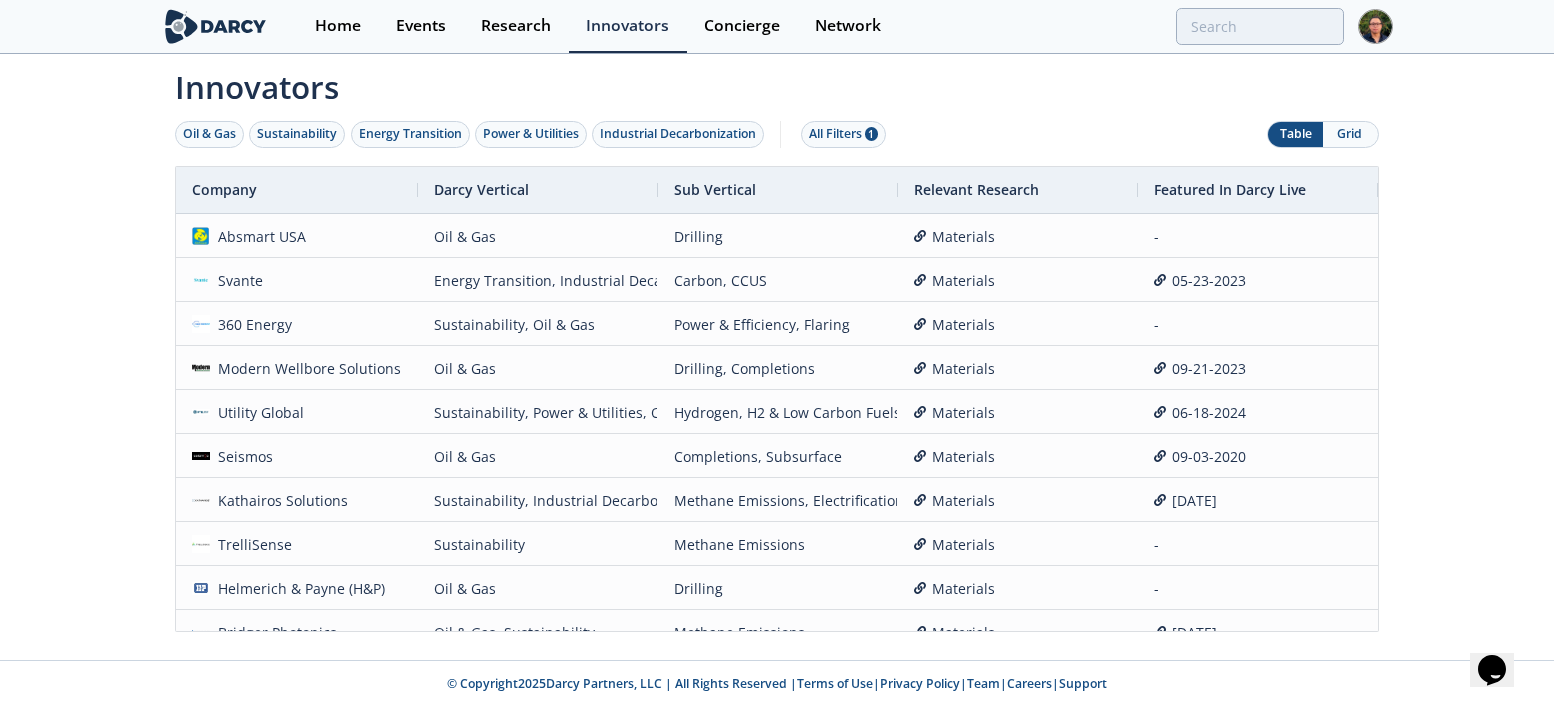 click on "Grid" at bounding box center [1350, 134] 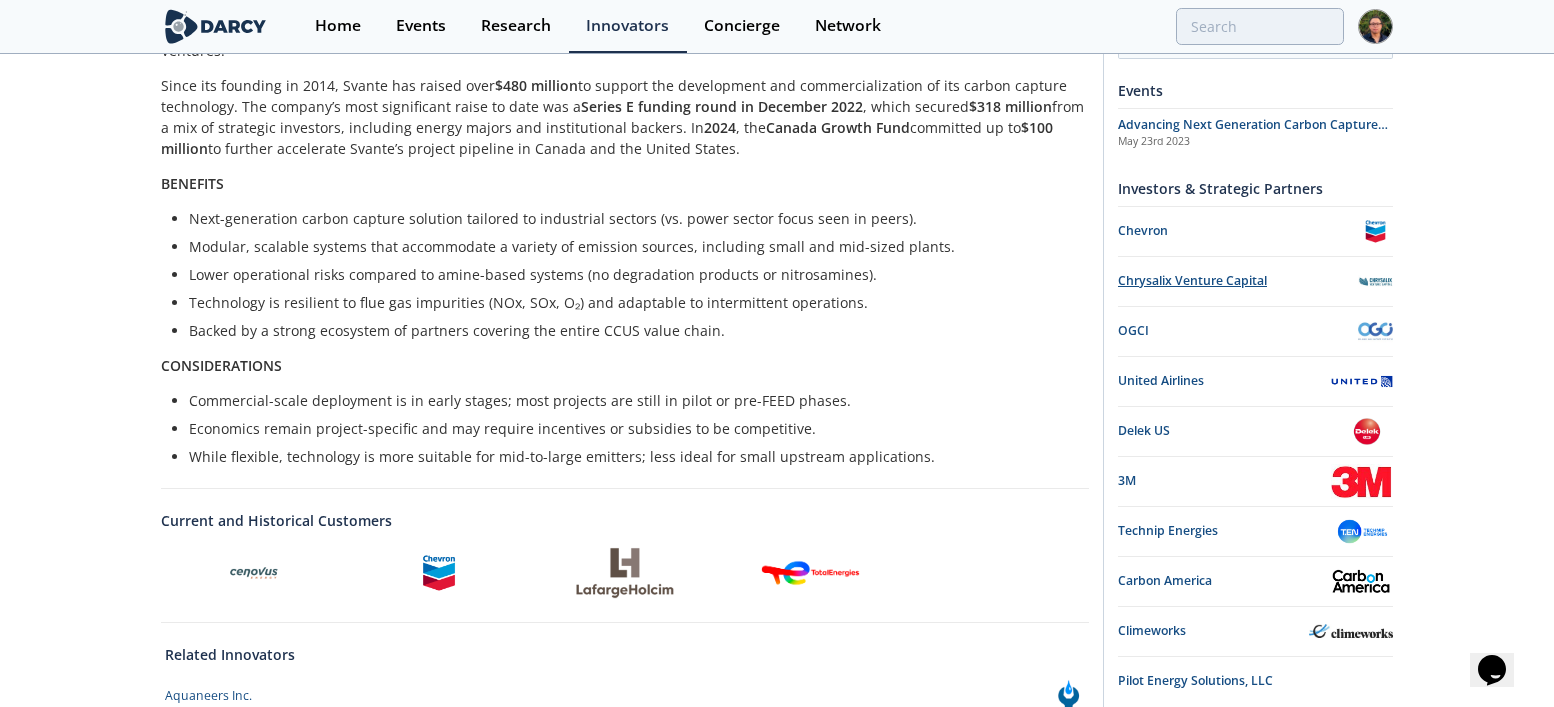 scroll, scrollTop: 0, scrollLeft: 0, axis: both 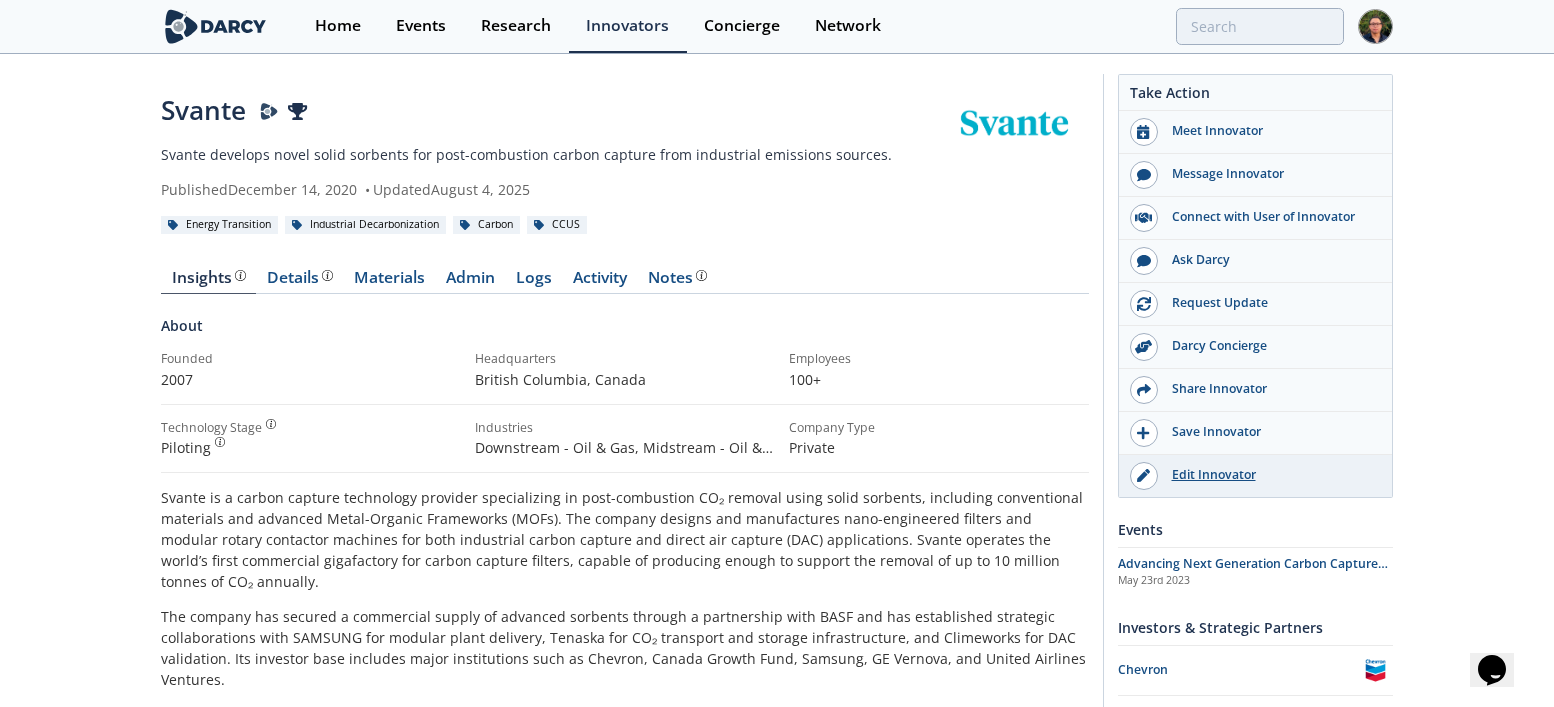 click on "Edit Innovator" at bounding box center (1270, 475) 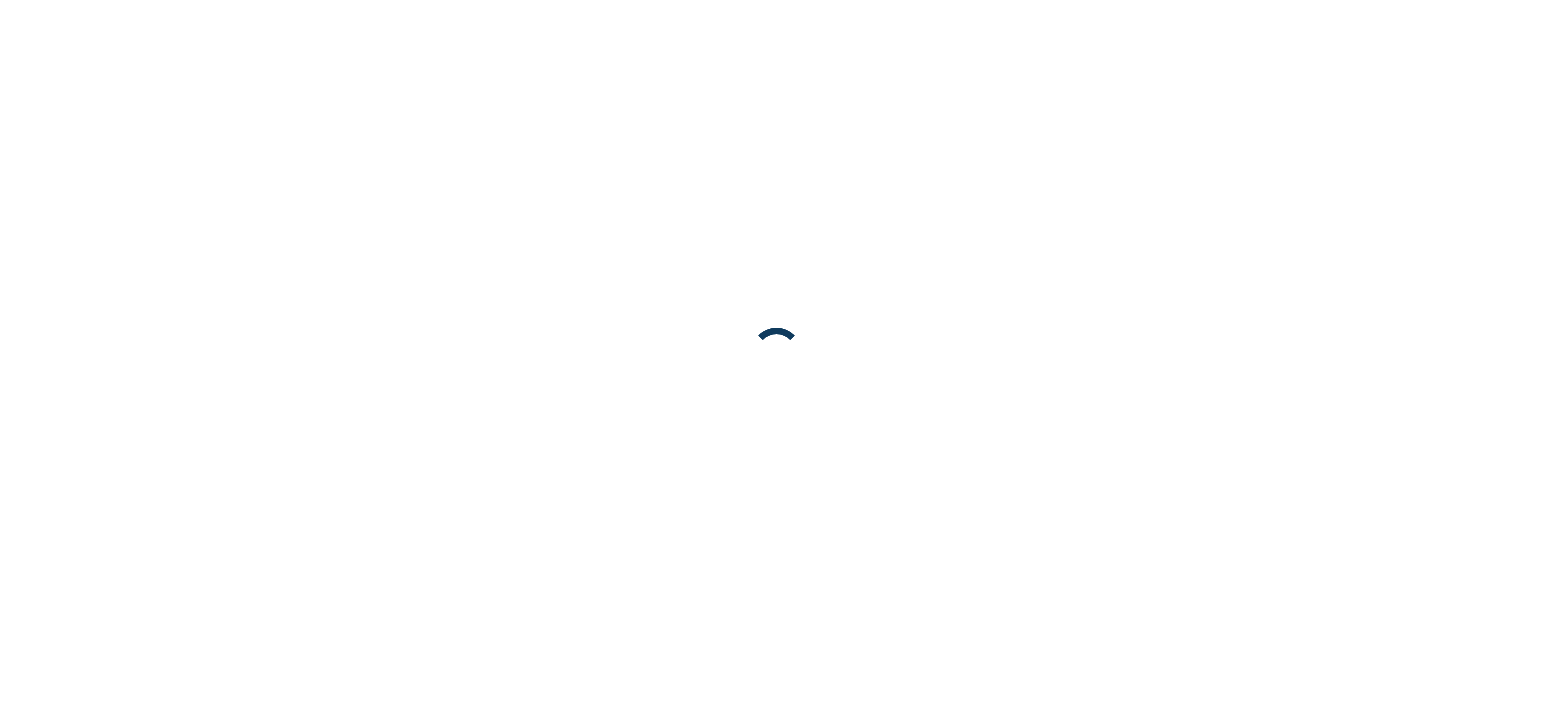 scroll, scrollTop: 0, scrollLeft: 0, axis: both 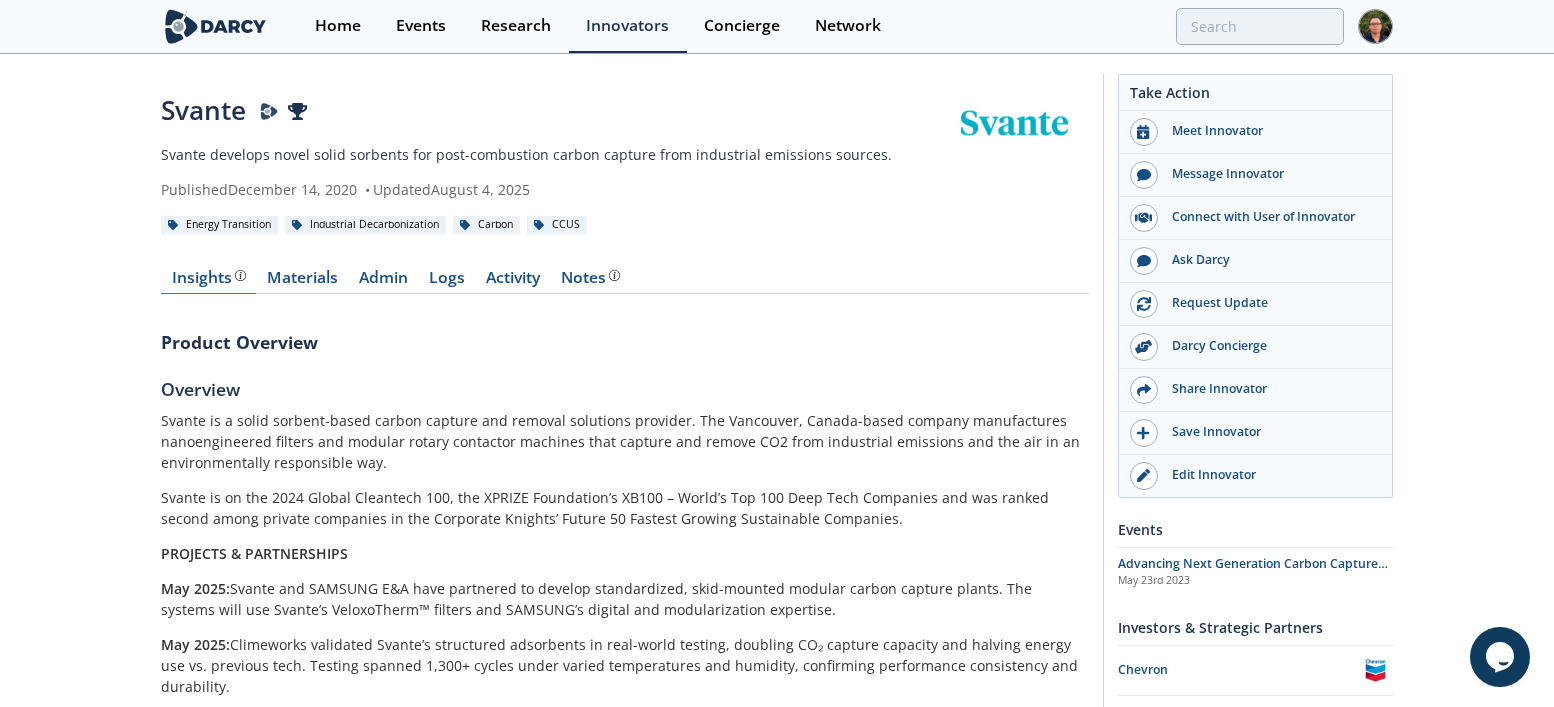 click on "Insights" at bounding box center [209, 278] 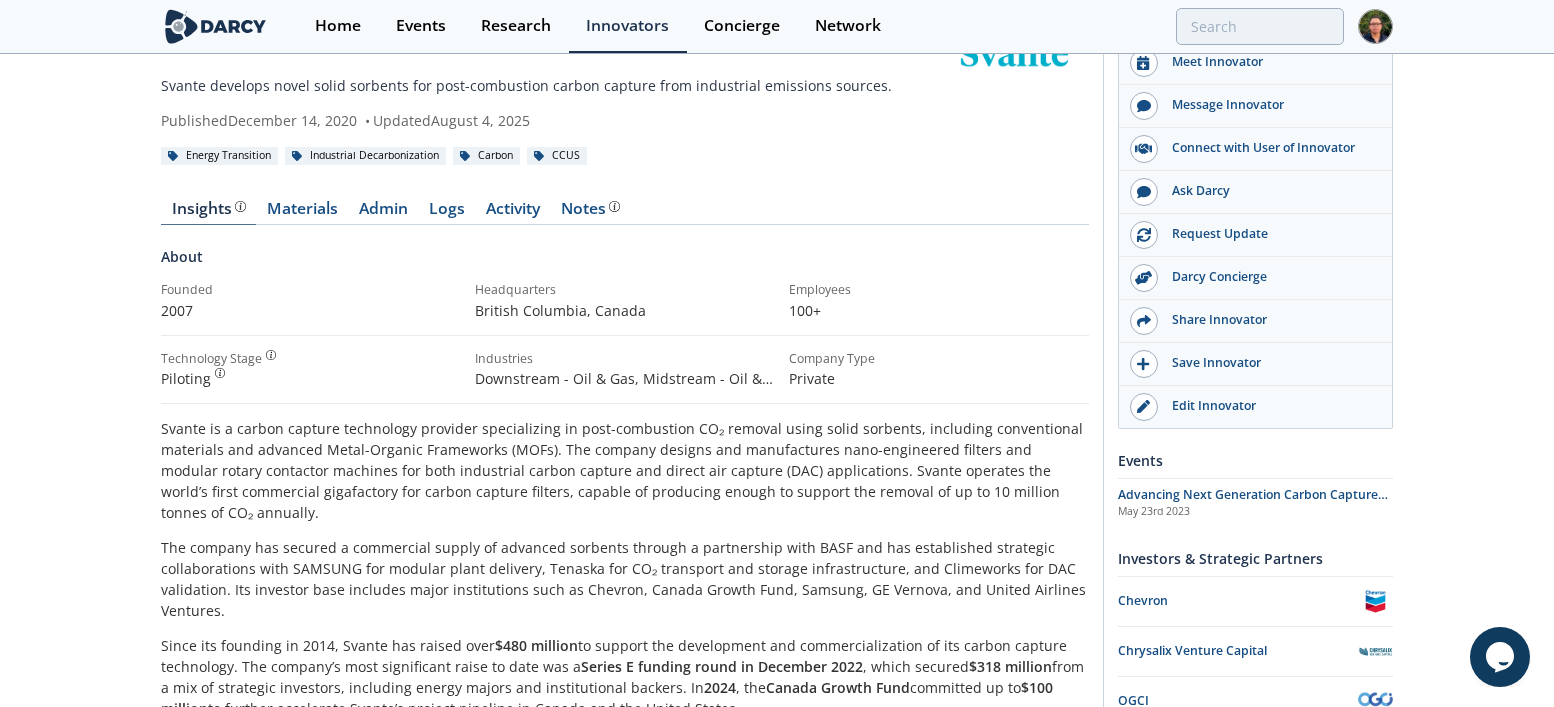 scroll, scrollTop: 0, scrollLeft: 0, axis: both 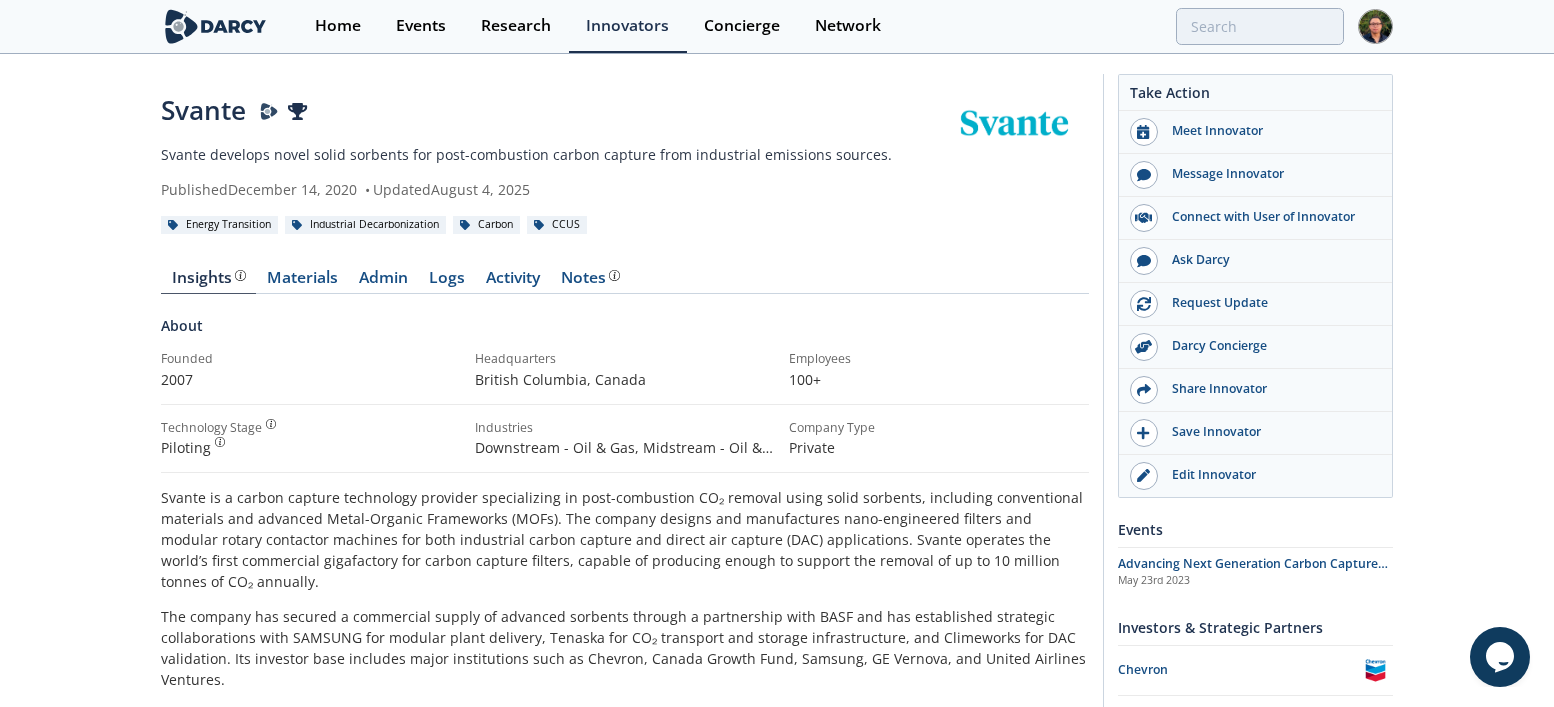 click on "Insights
About
Founded
[YEAR]
Headquarters
[PROVINCE],
[COUNTRY]
100+" at bounding box center [625, 938] 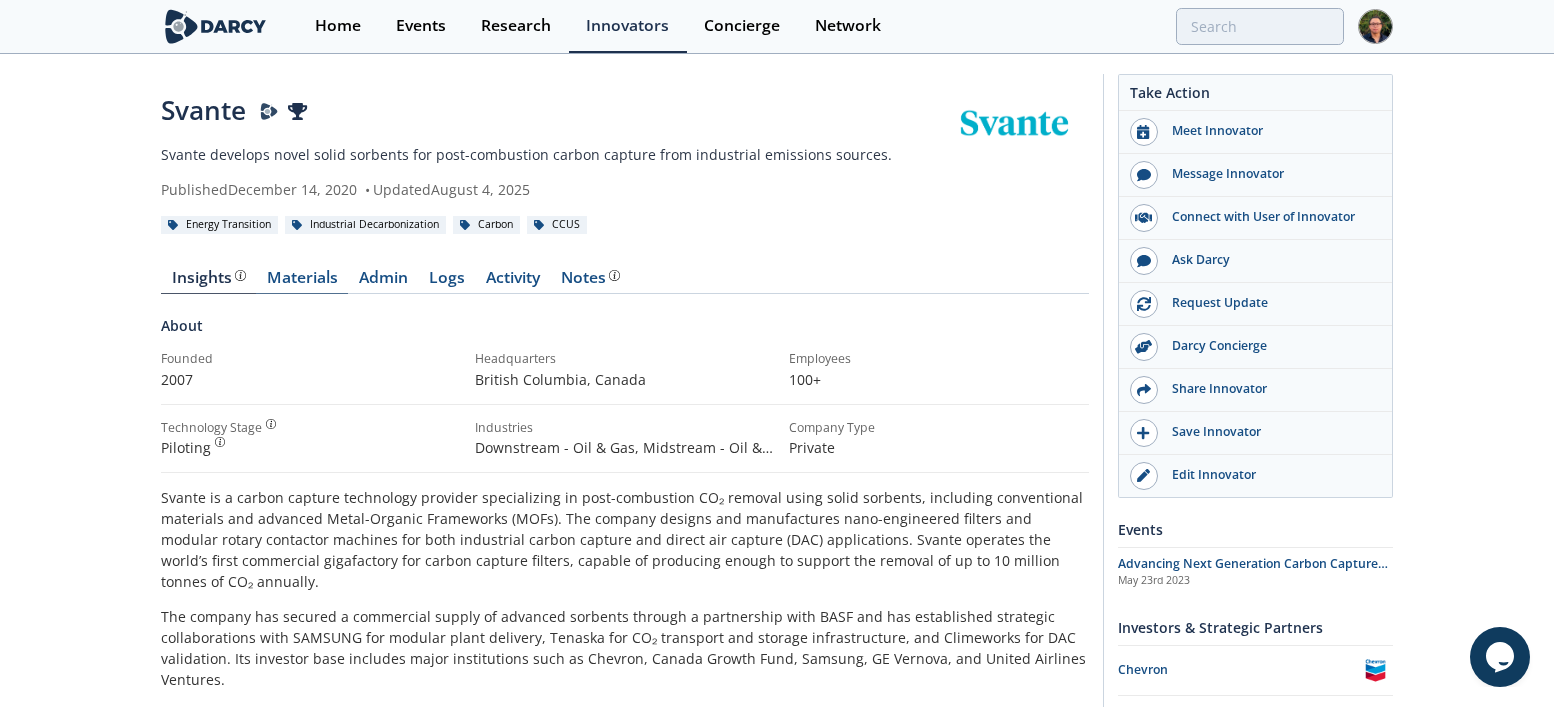 click on "Materials" at bounding box center (302, 282) 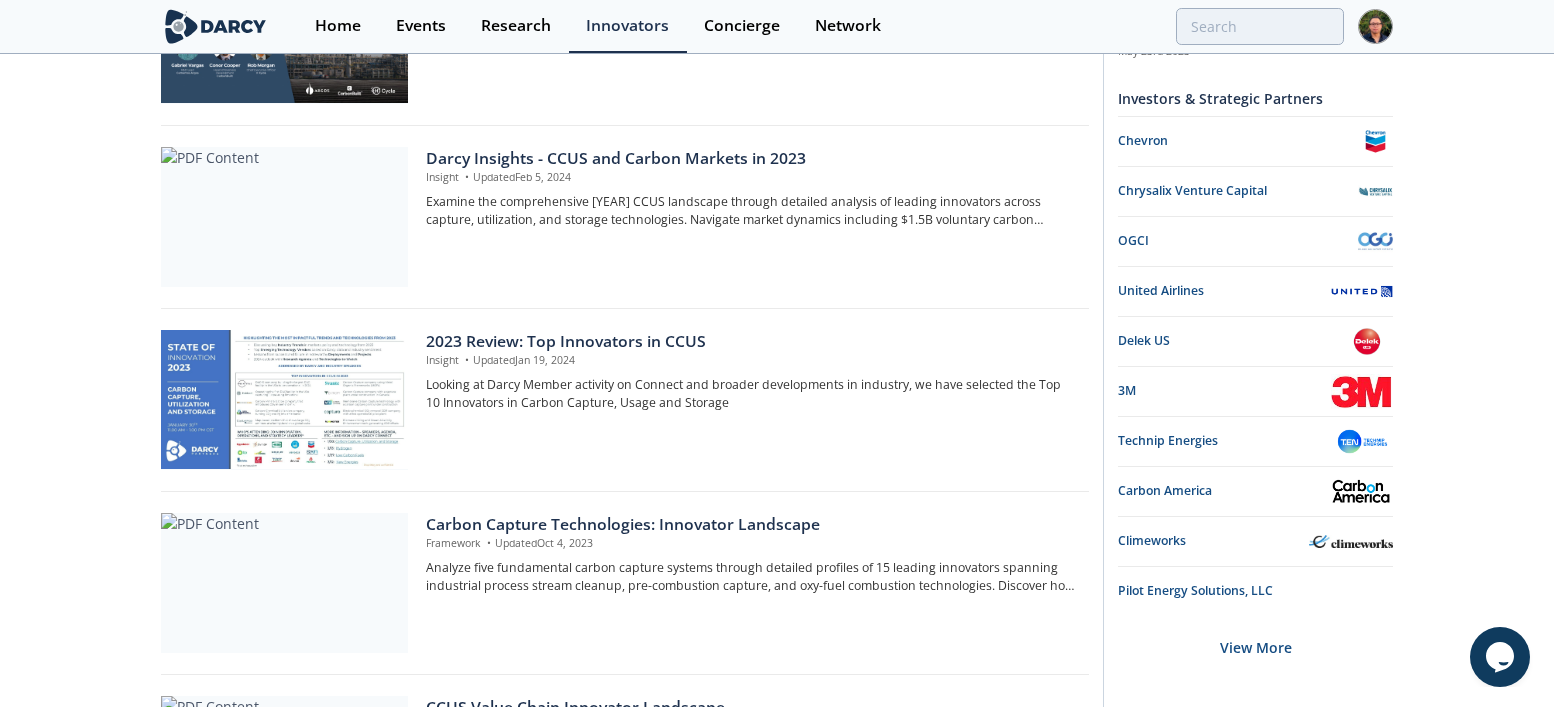 scroll, scrollTop: 1633, scrollLeft: 0, axis: vertical 